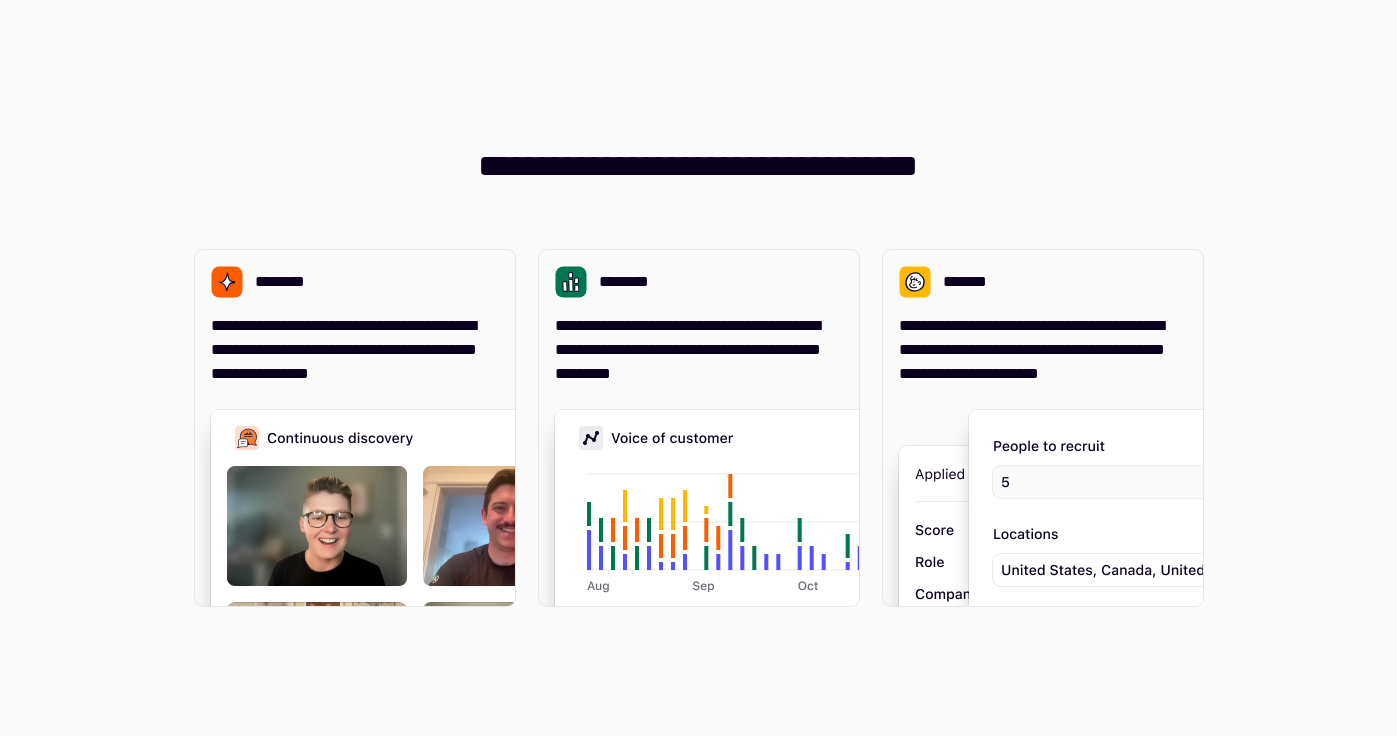 scroll, scrollTop: 0, scrollLeft: 0, axis: both 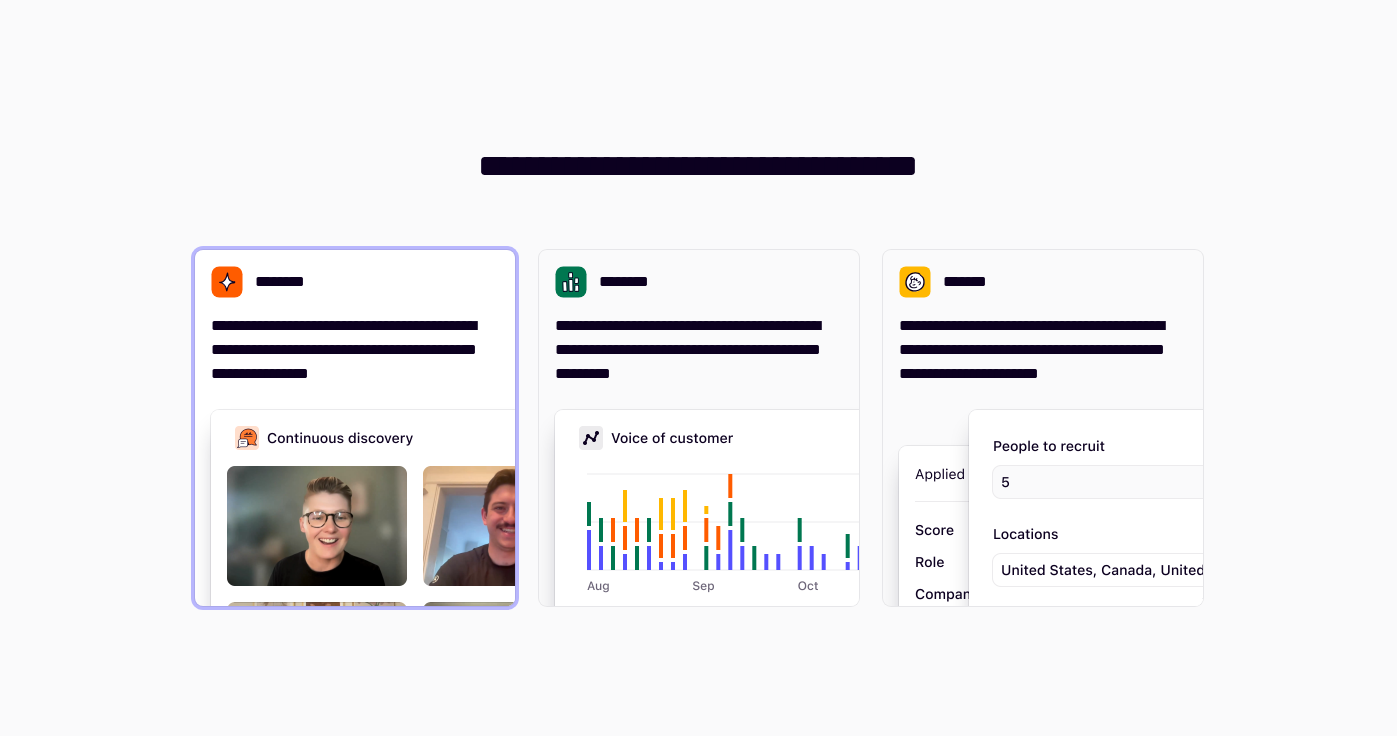 click on "**********" at bounding box center (355, 350) 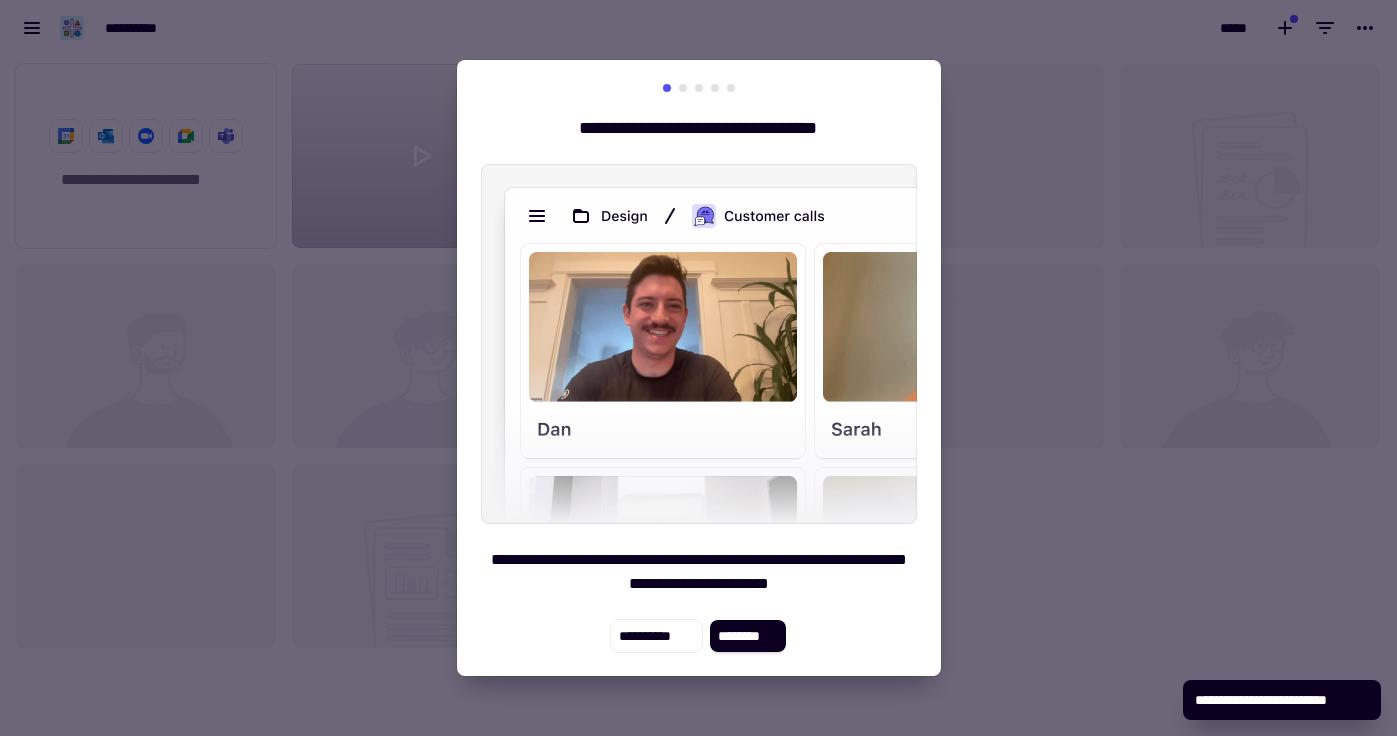 scroll, scrollTop: 1, scrollLeft: 1, axis: both 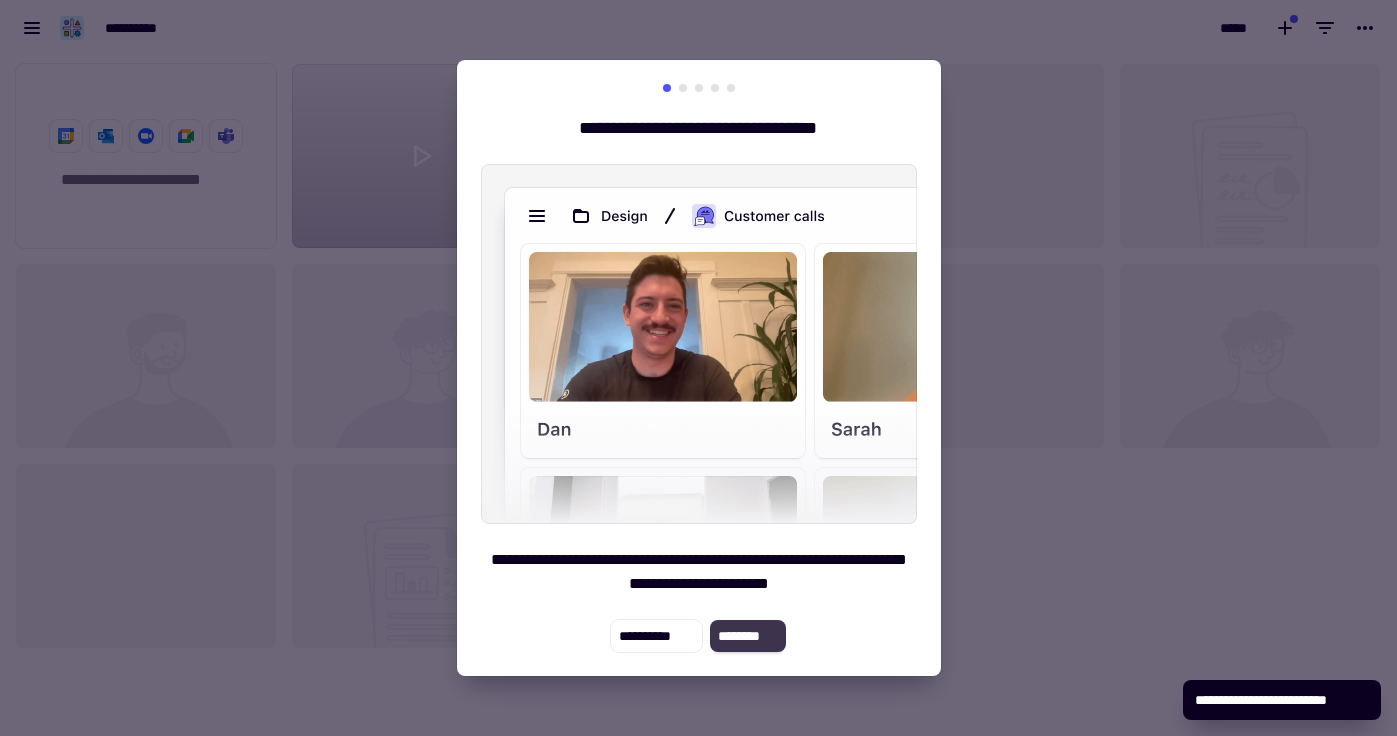 click on "********" 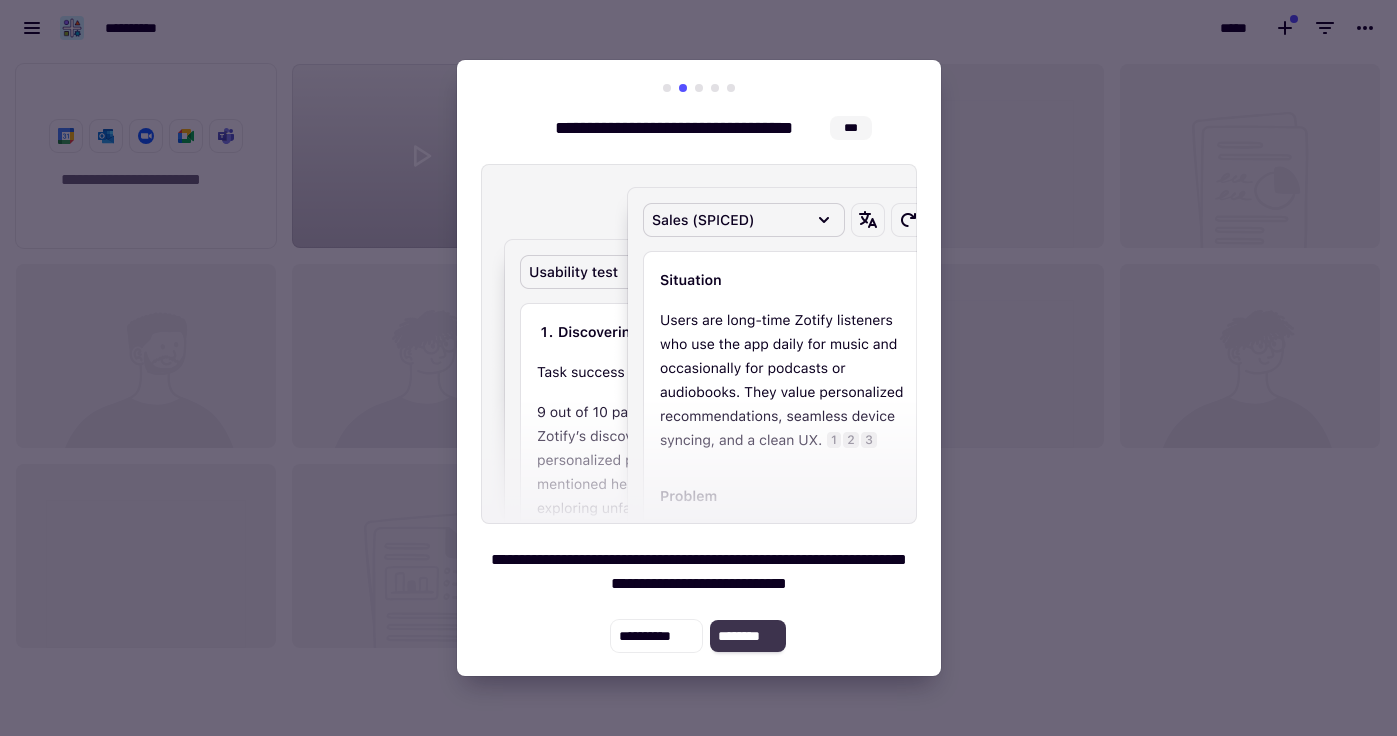 click on "********" 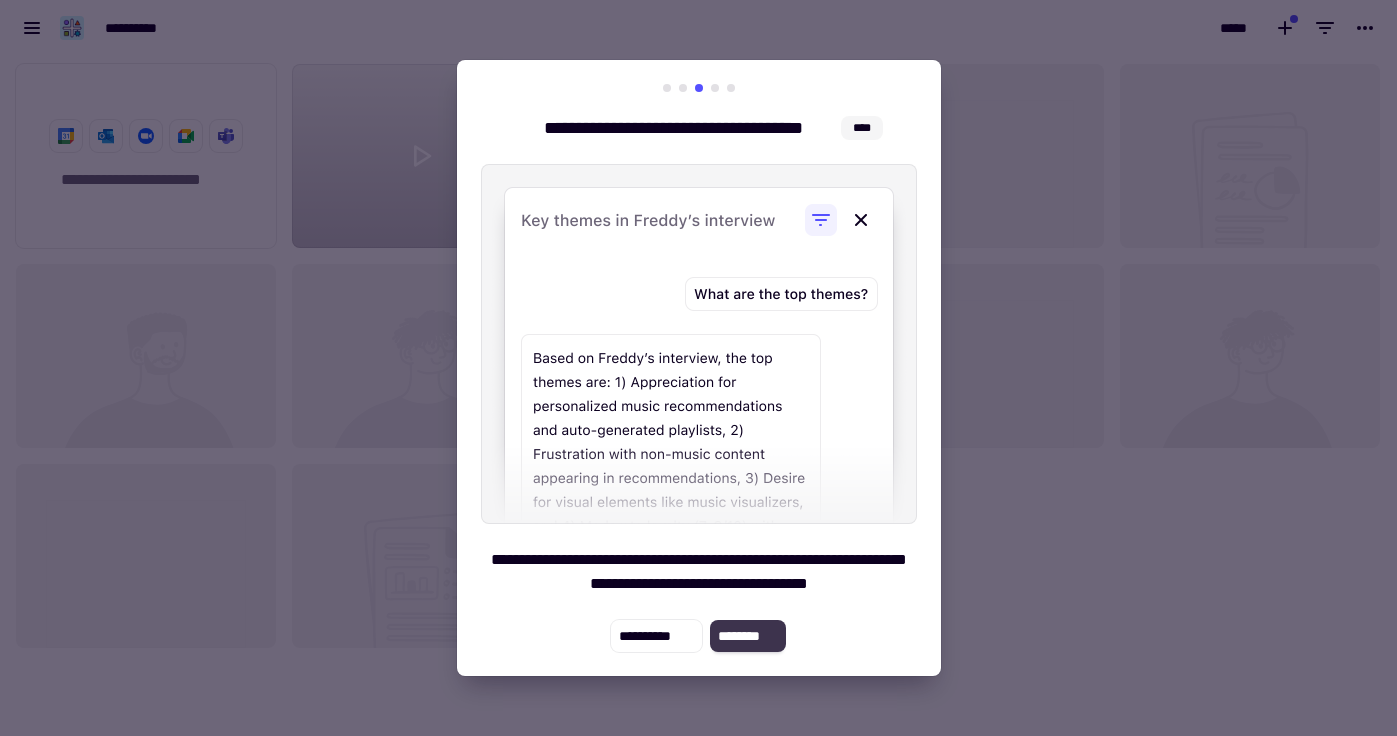 click on "********" 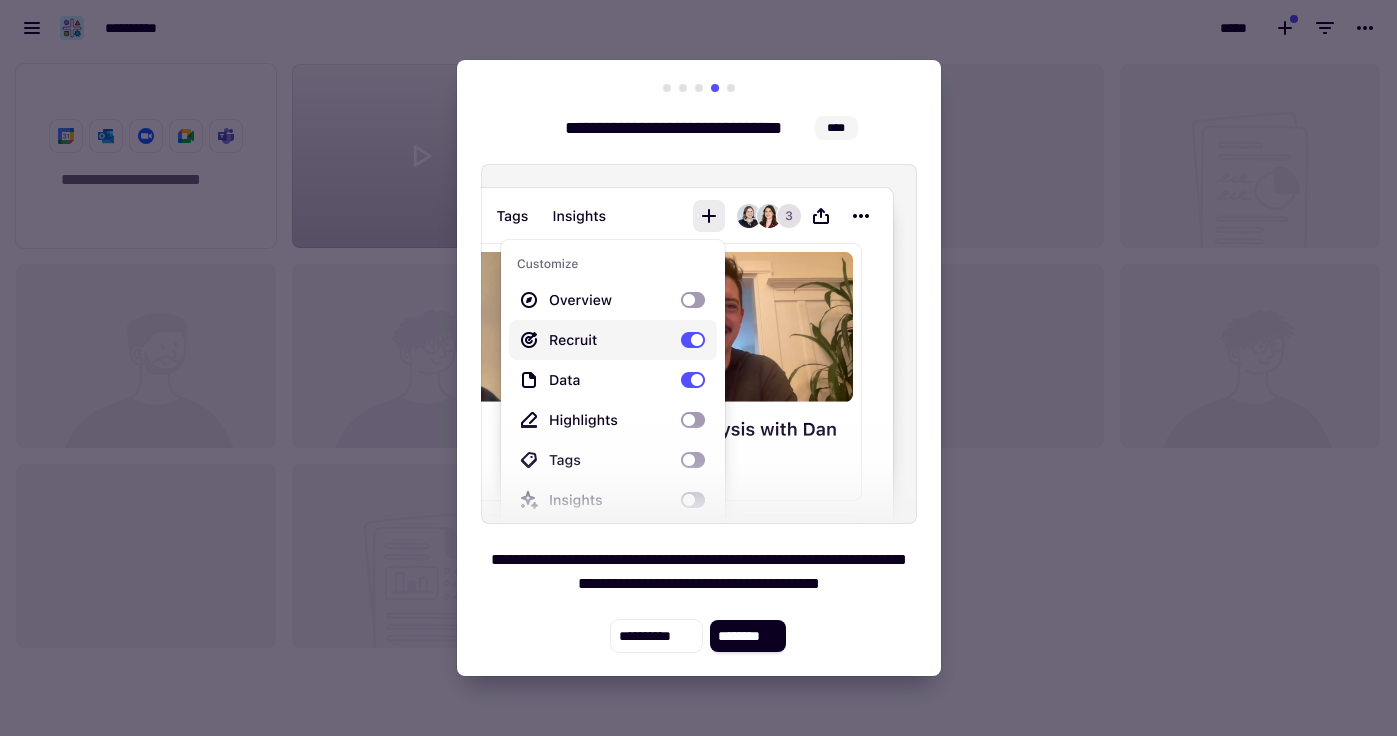 click at bounding box center [698, 368] 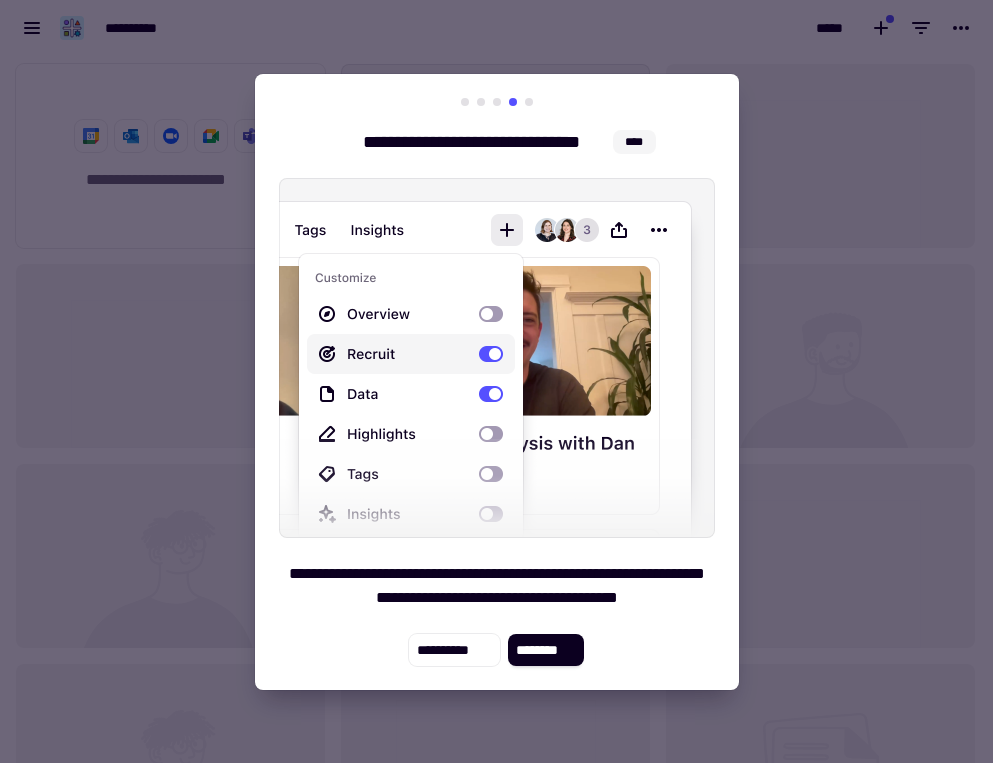 scroll, scrollTop: 1, scrollLeft: 1, axis: both 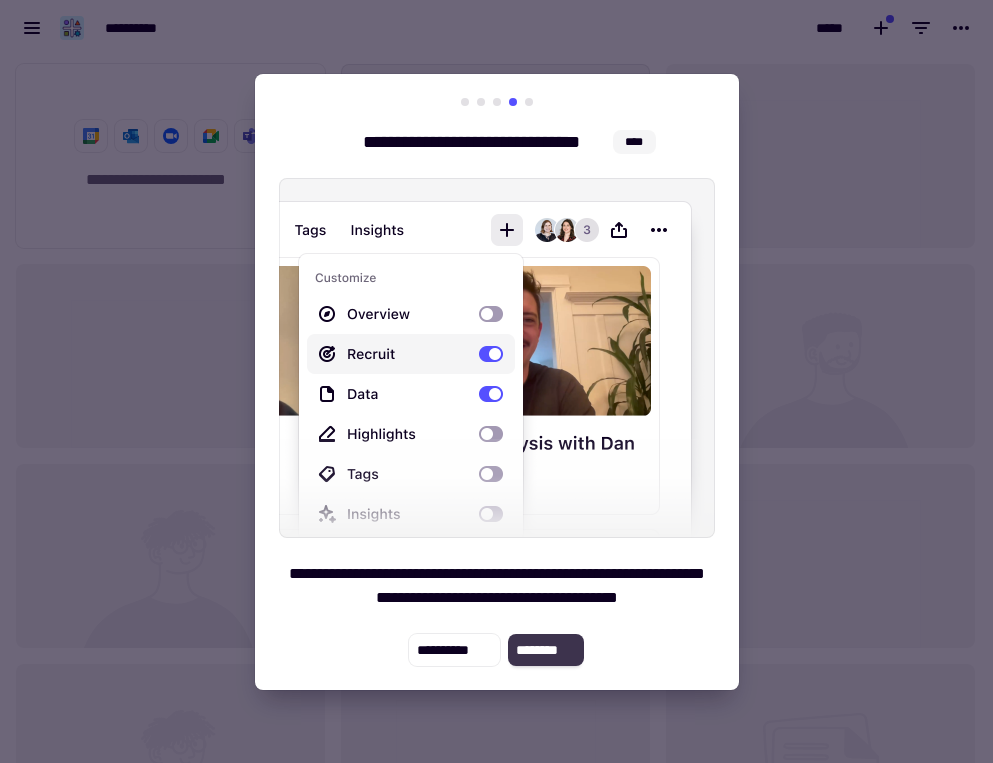 click on "********" 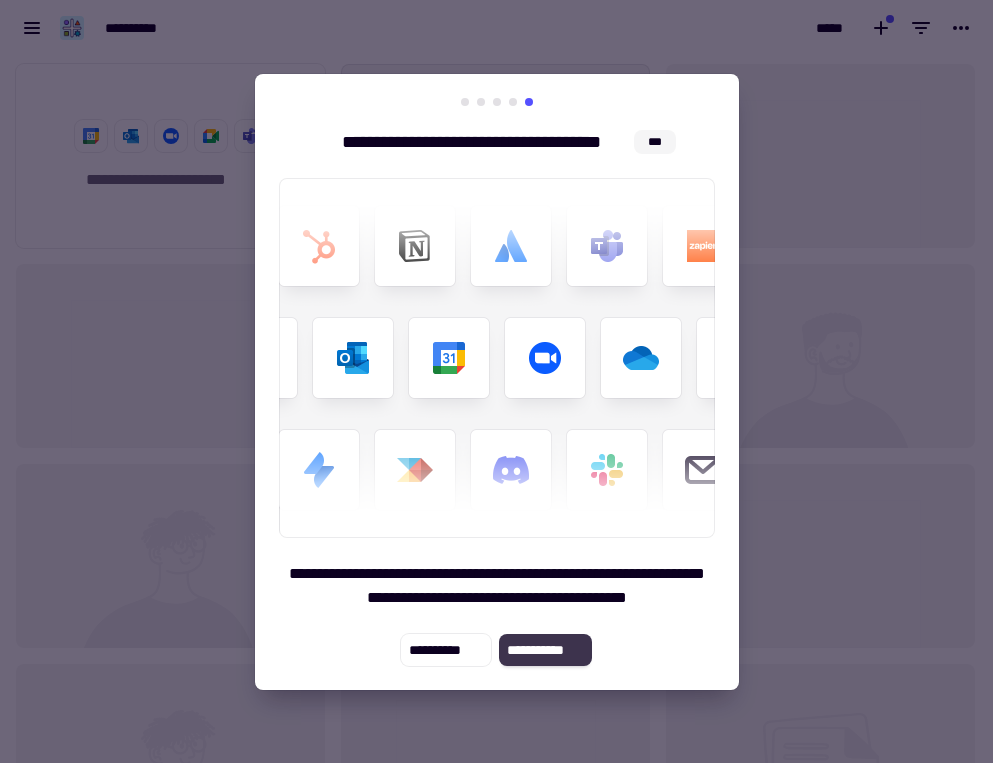 click on "**********" 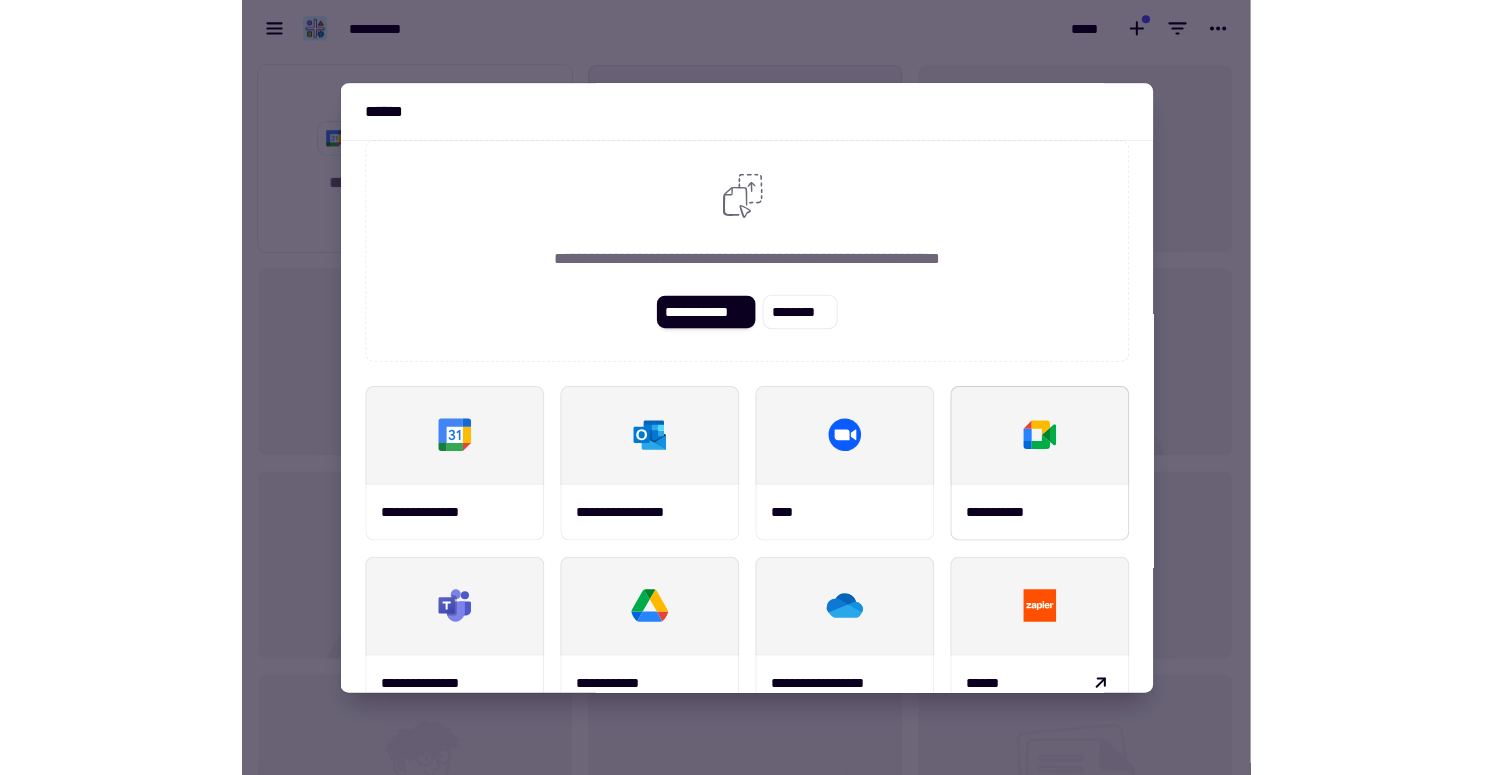 scroll, scrollTop: 0, scrollLeft: 0, axis: both 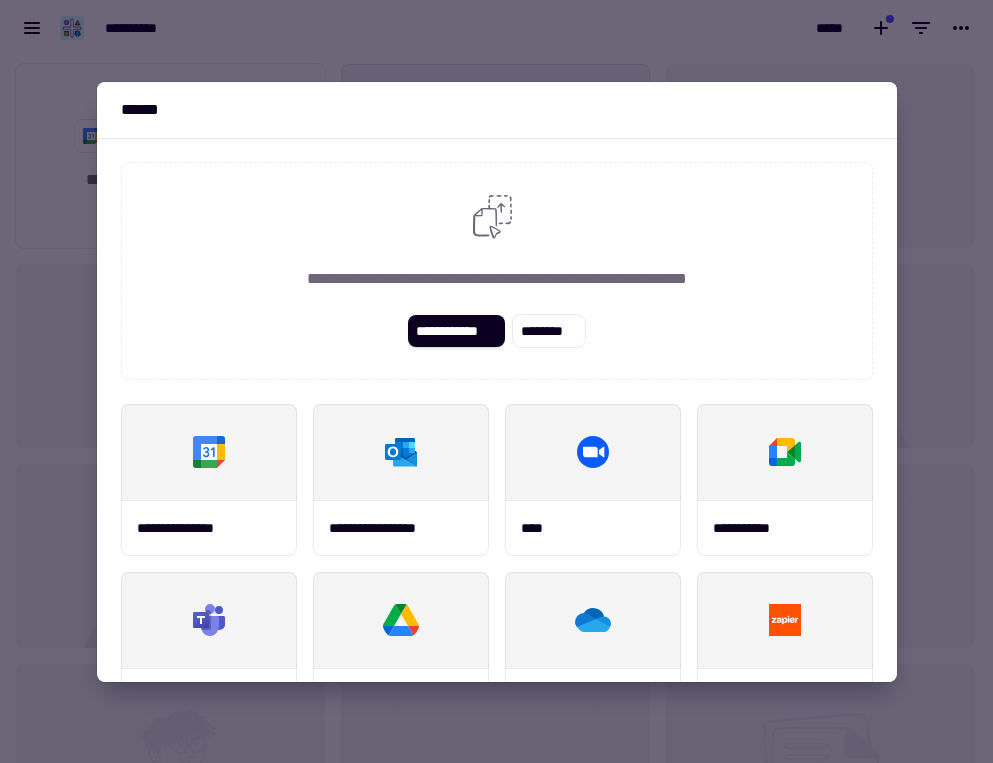 click at bounding box center [496, 381] 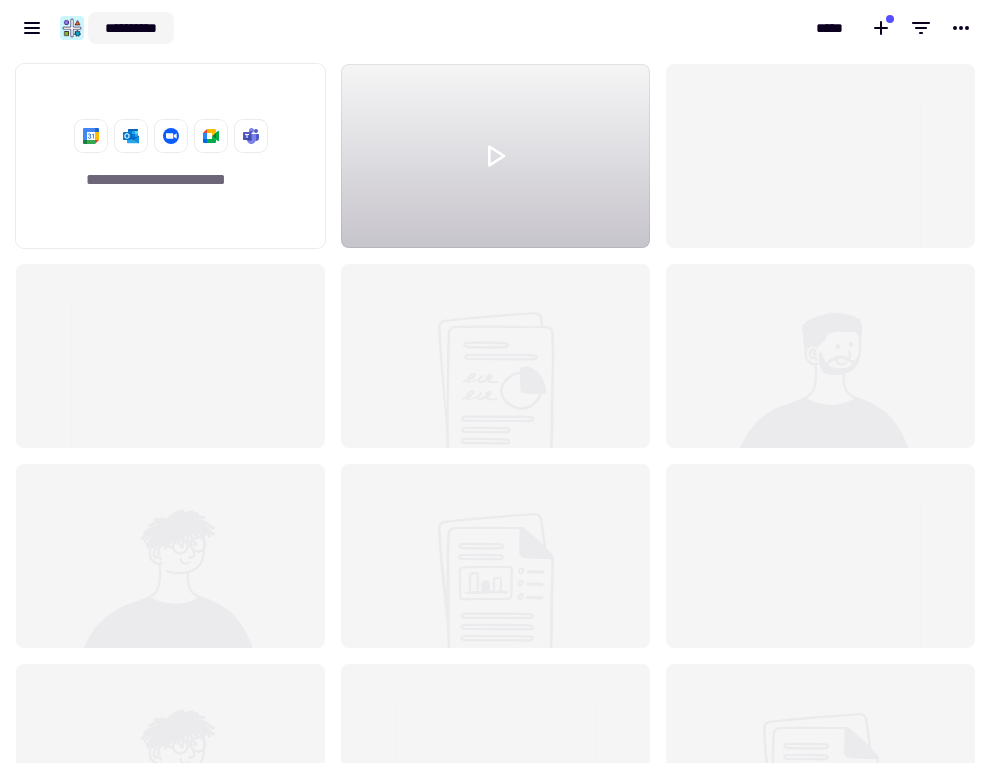 click on "**********" 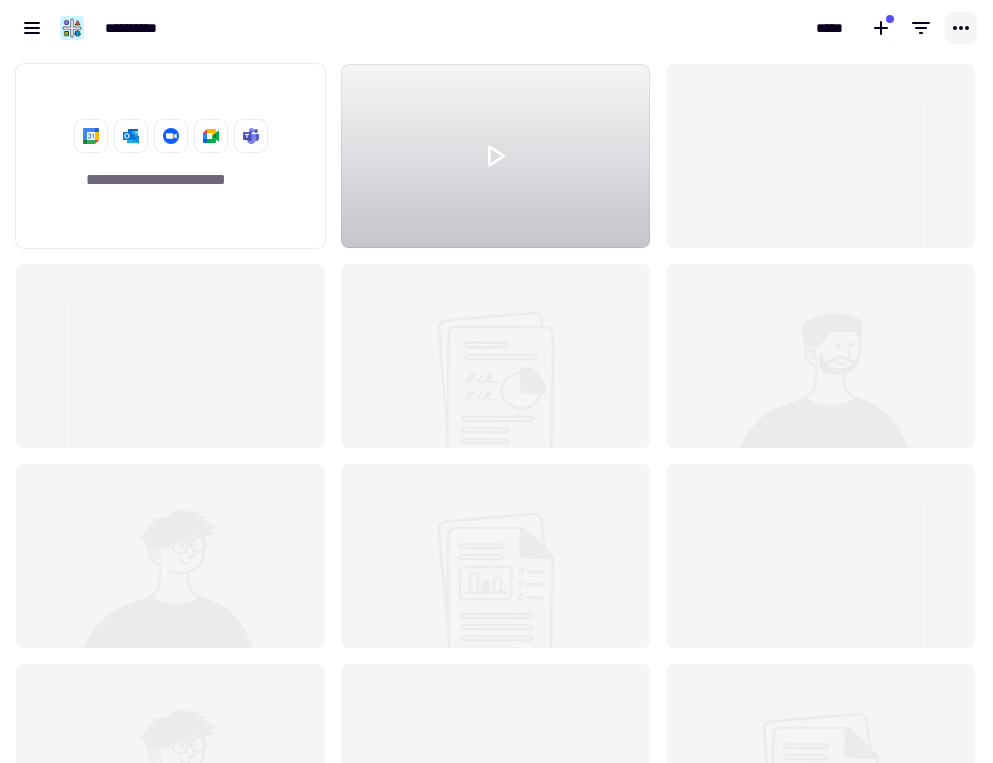 click 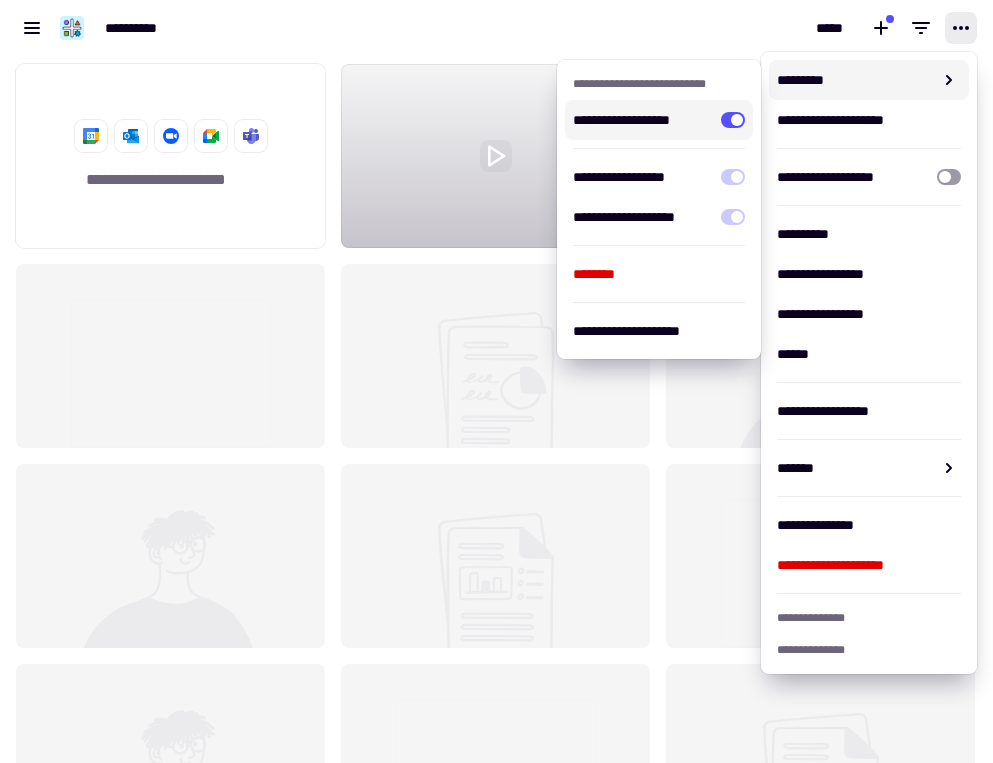 click 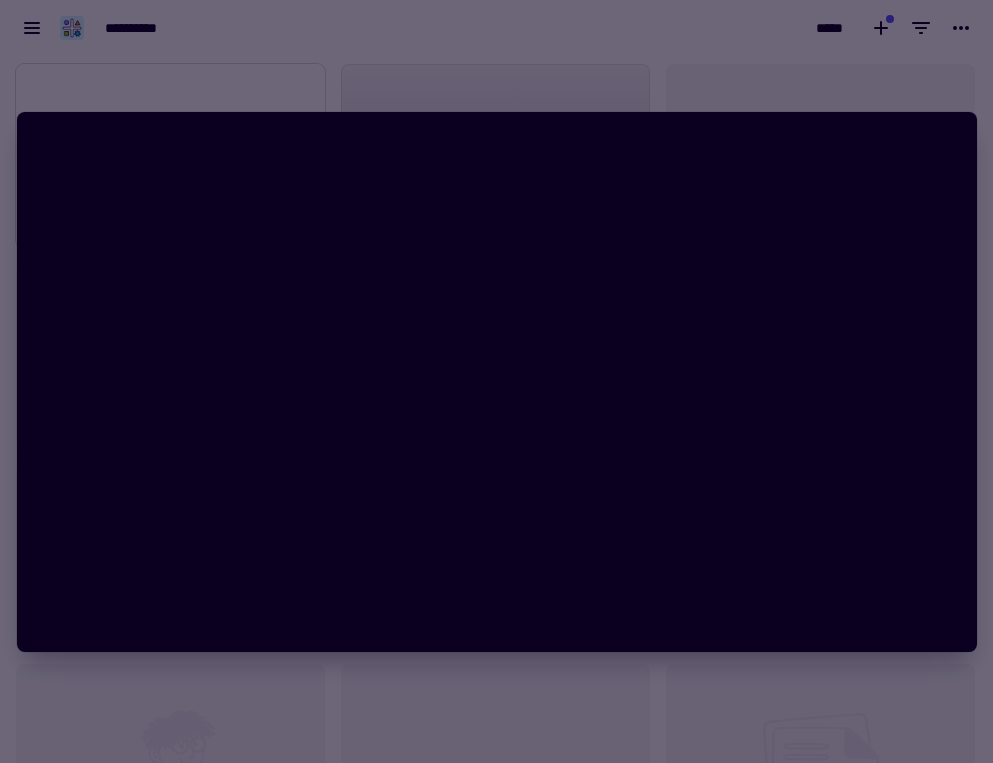 click at bounding box center (496, 381) 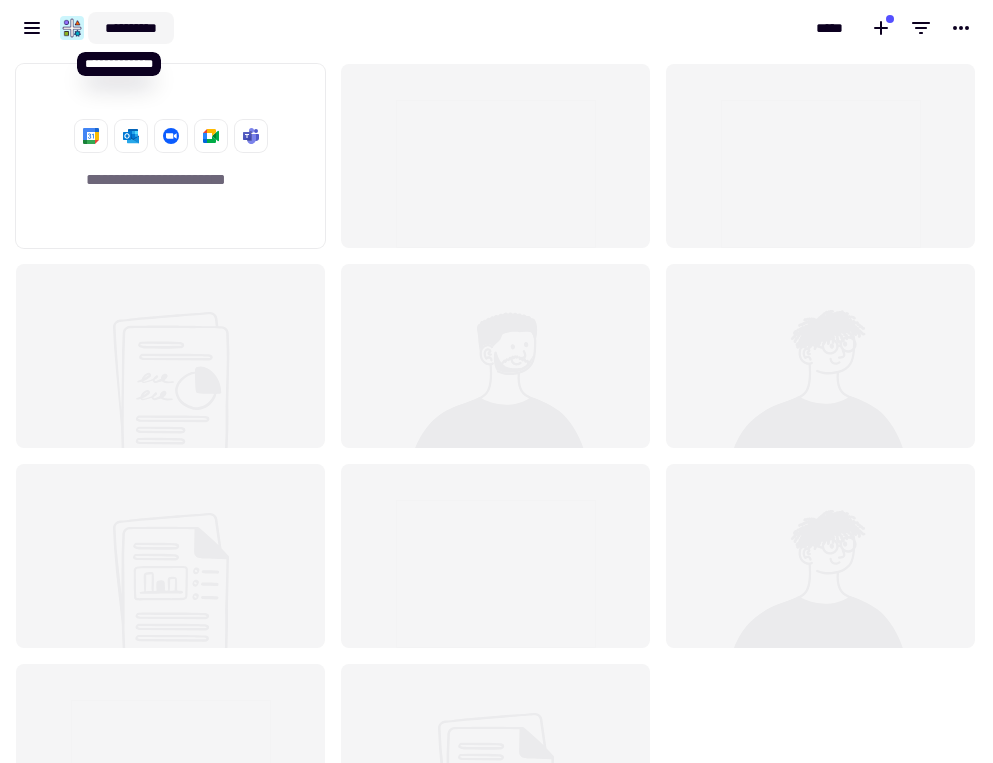 click on "**********" 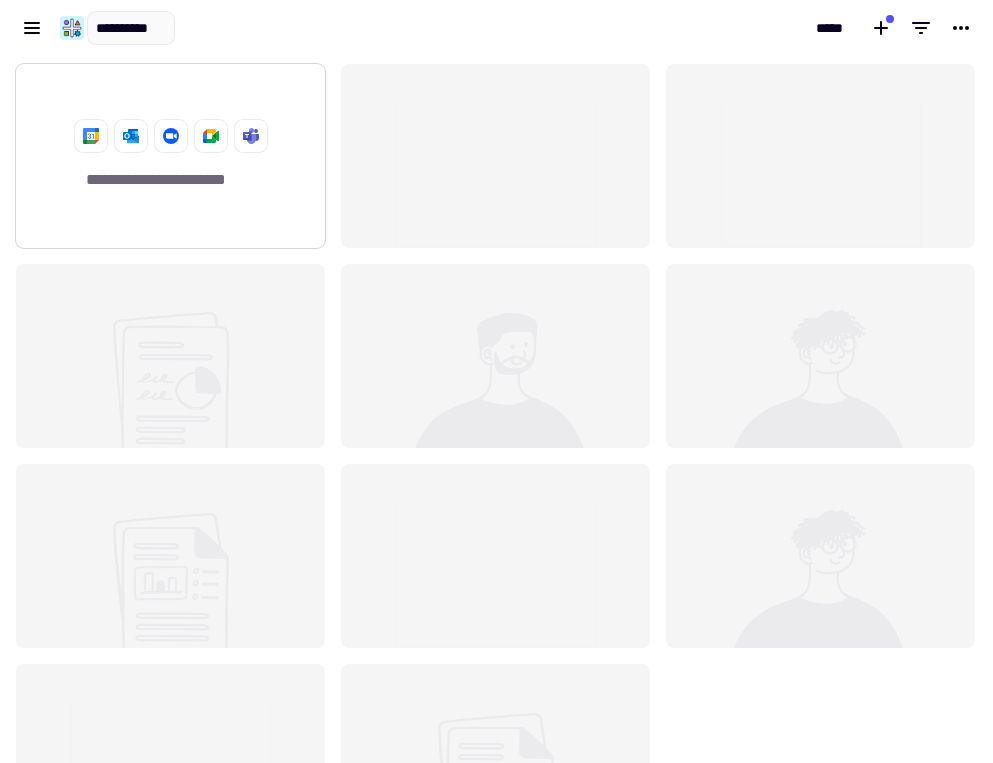 drag, startPoint x: 327, startPoint y: 78, endPoint x: 300, endPoint y: 81, distance: 27.166155 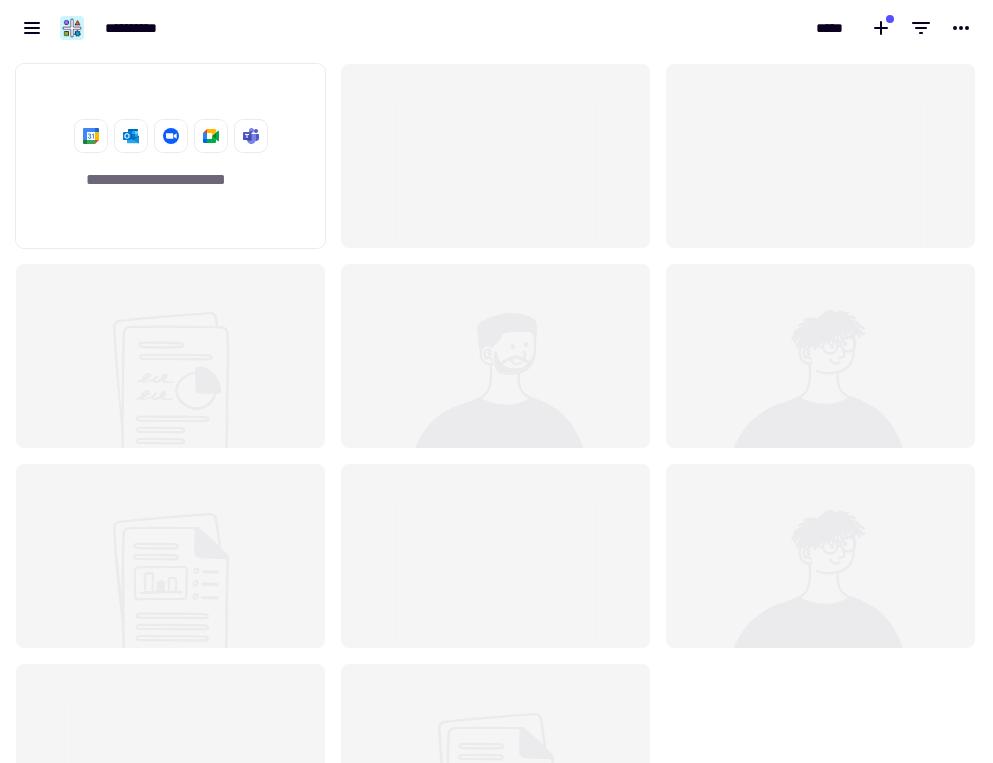 click 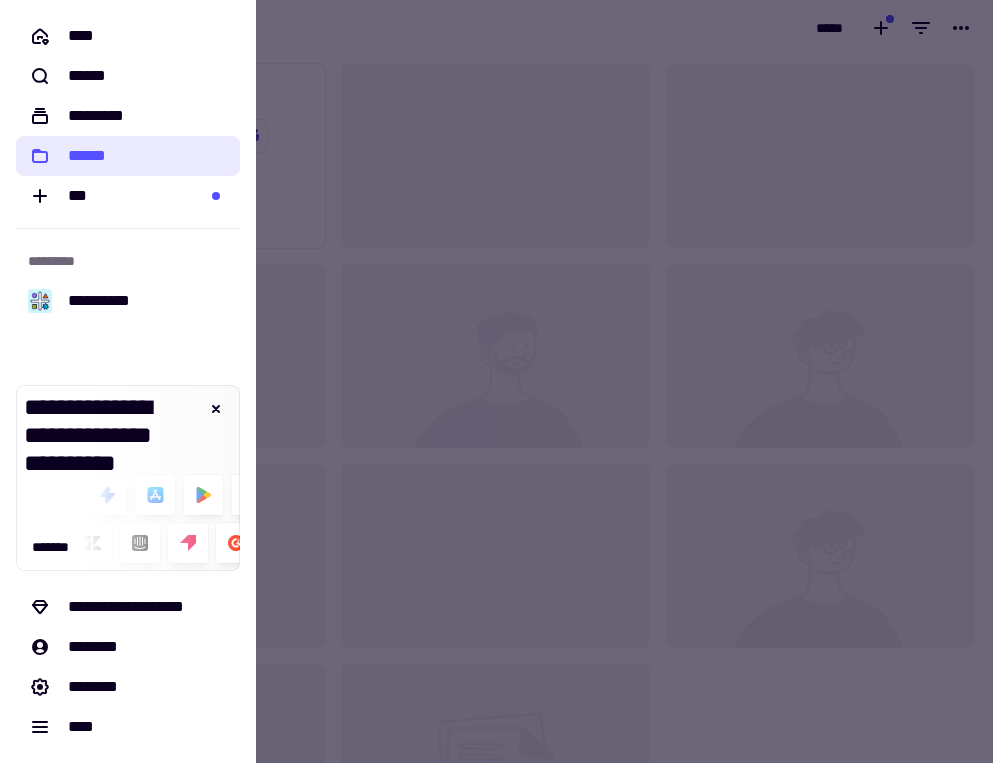 click on "******" 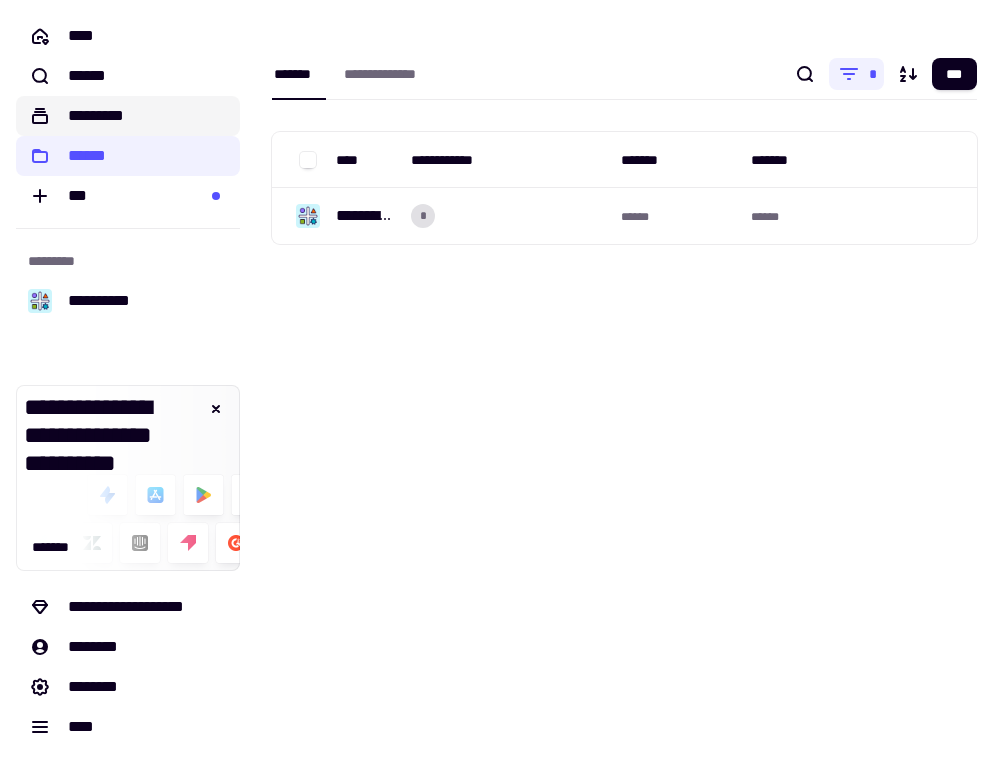 click on "*********" 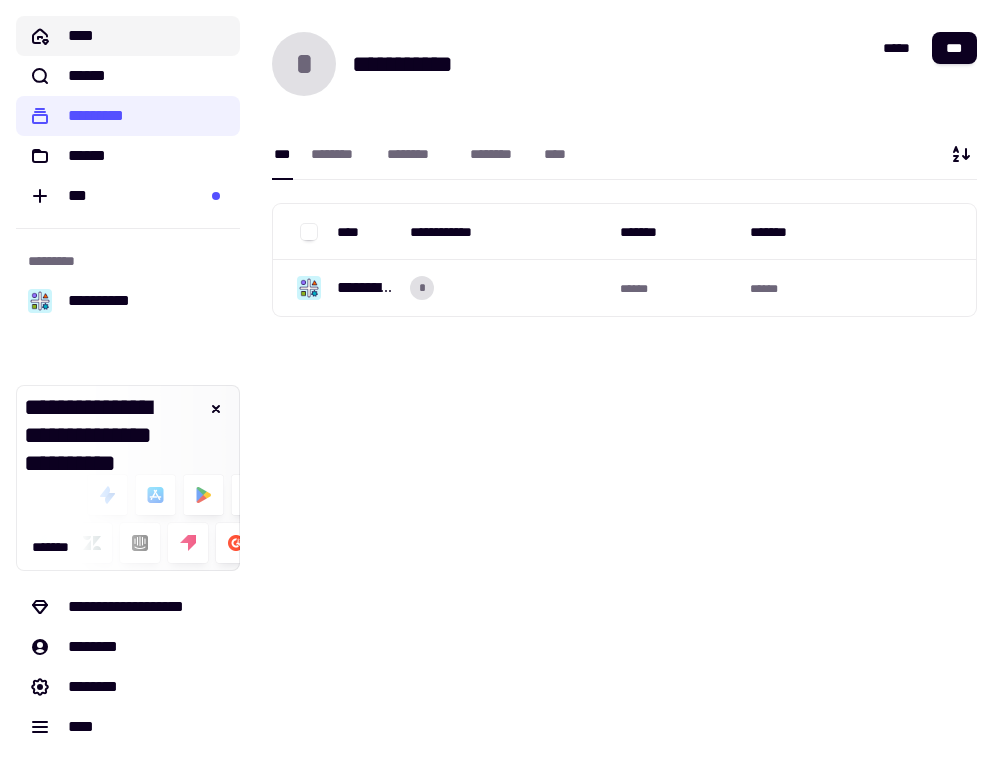 click on "****" 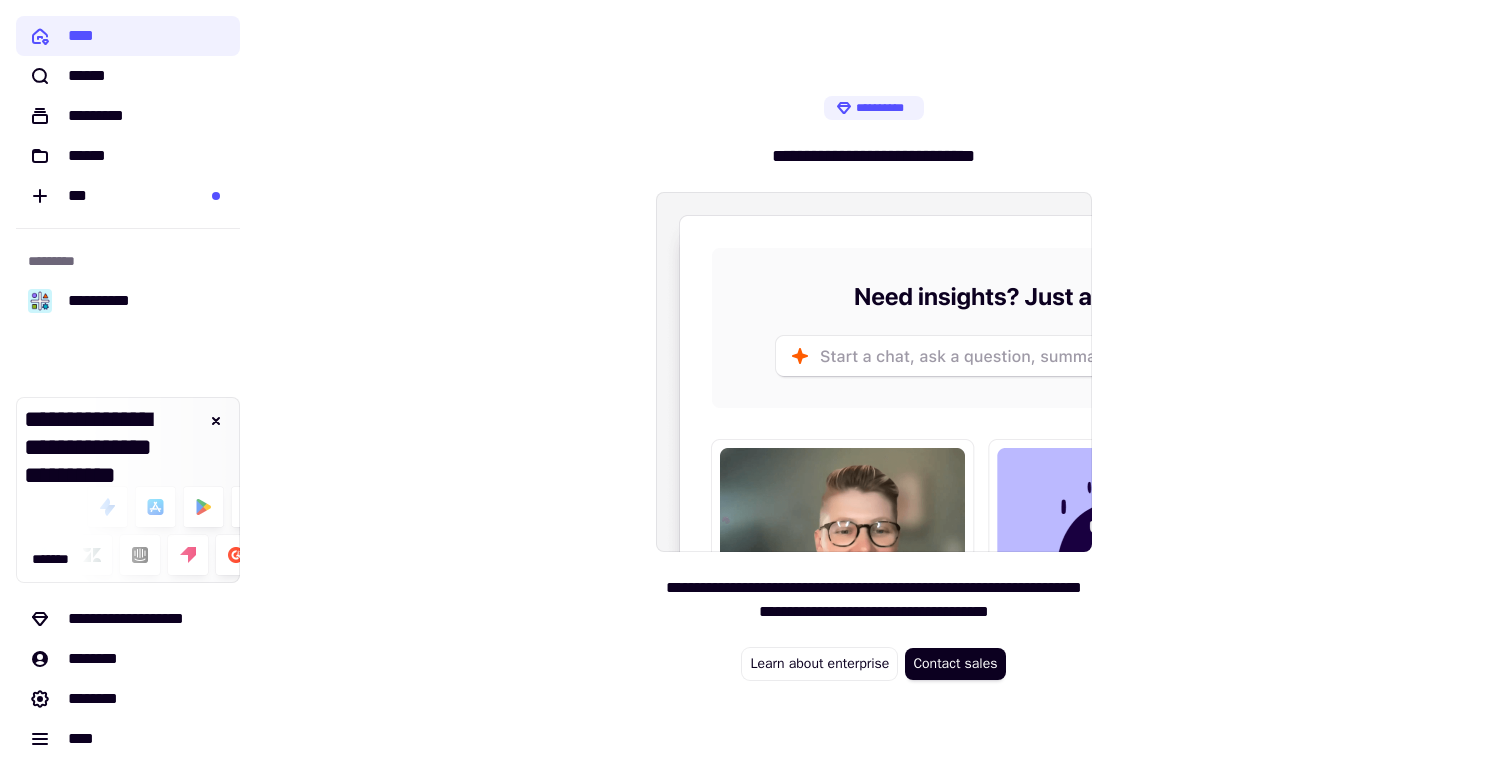click on "**********" 